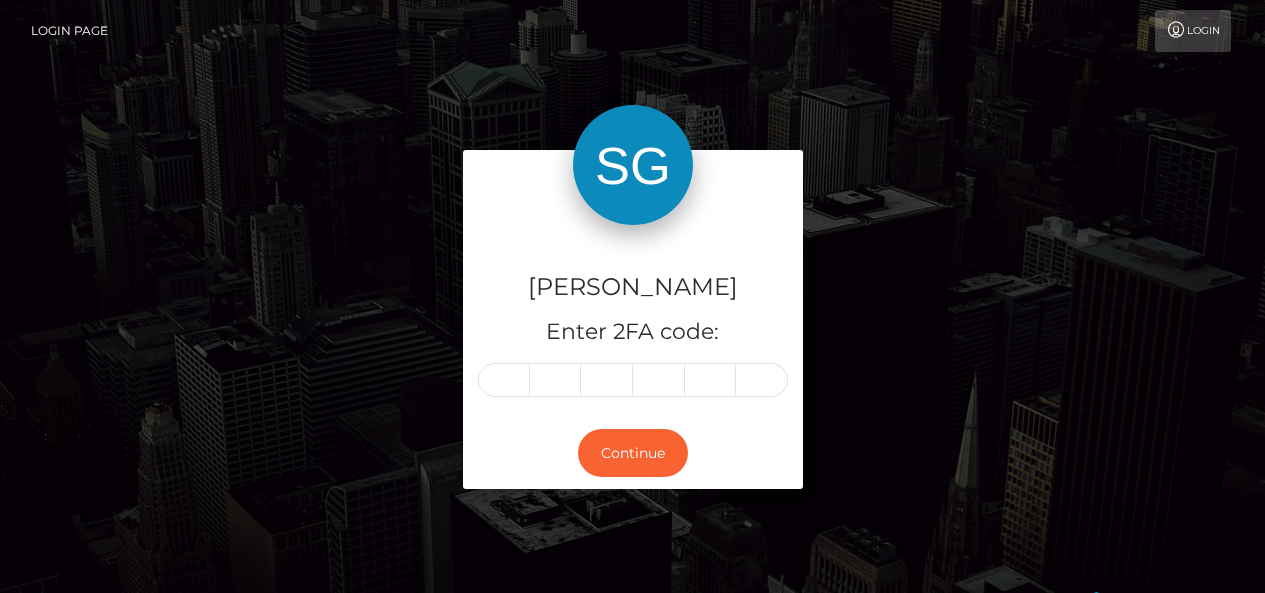 scroll, scrollTop: 0, scrollLeft: 0, axis: both 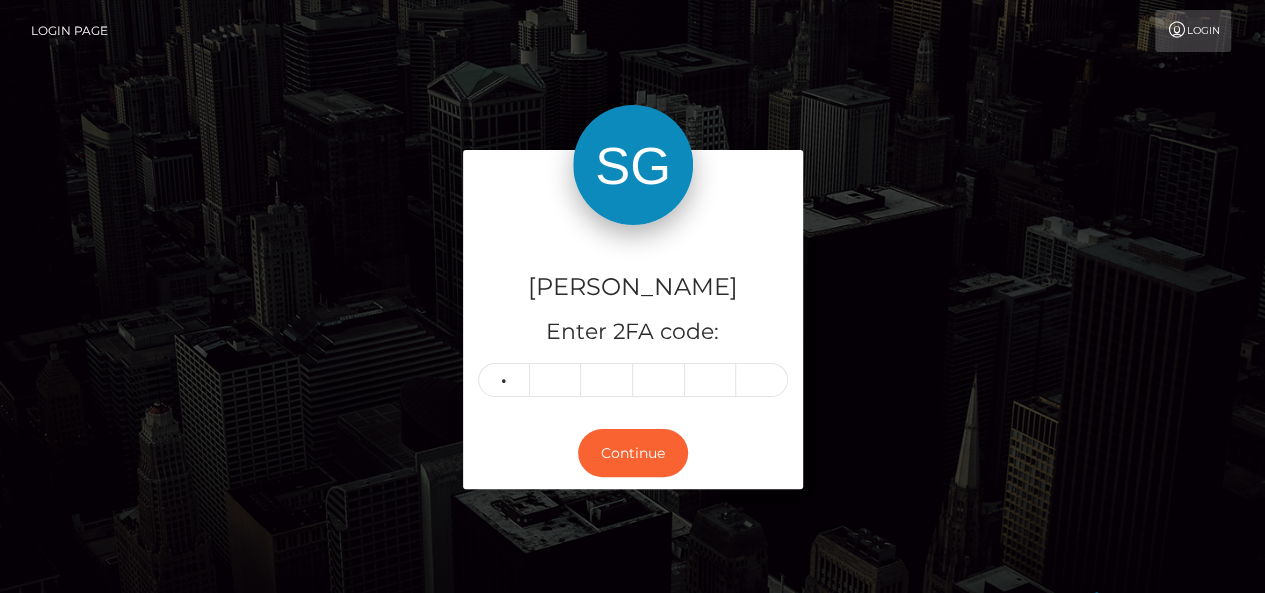 type on "4" 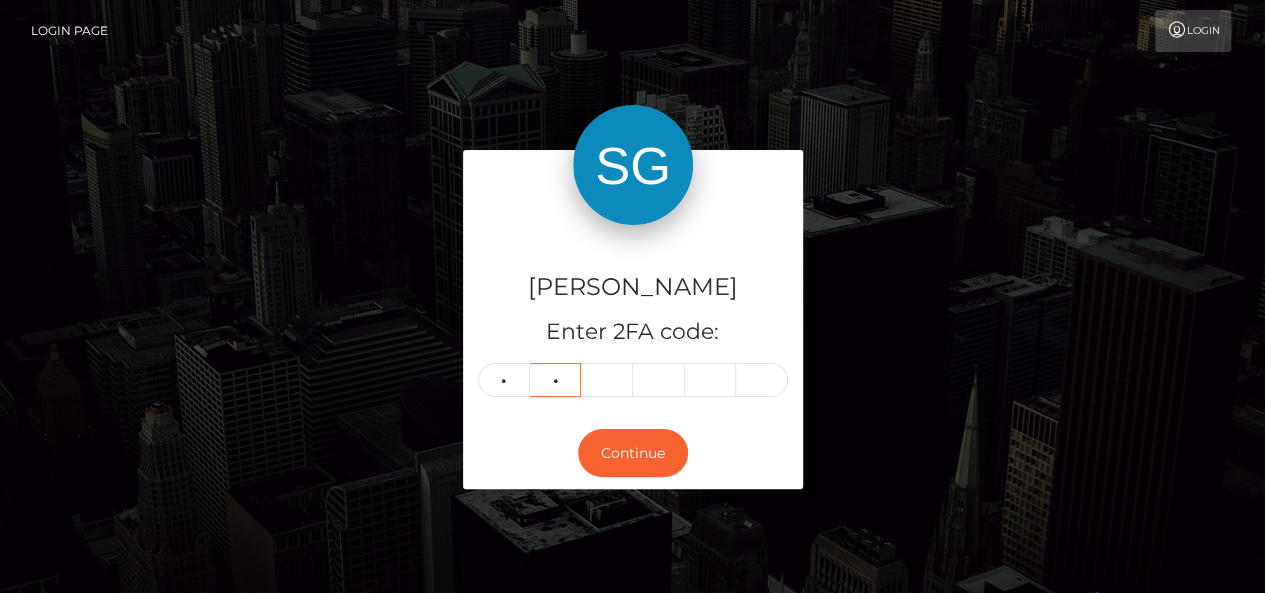 type on "3" 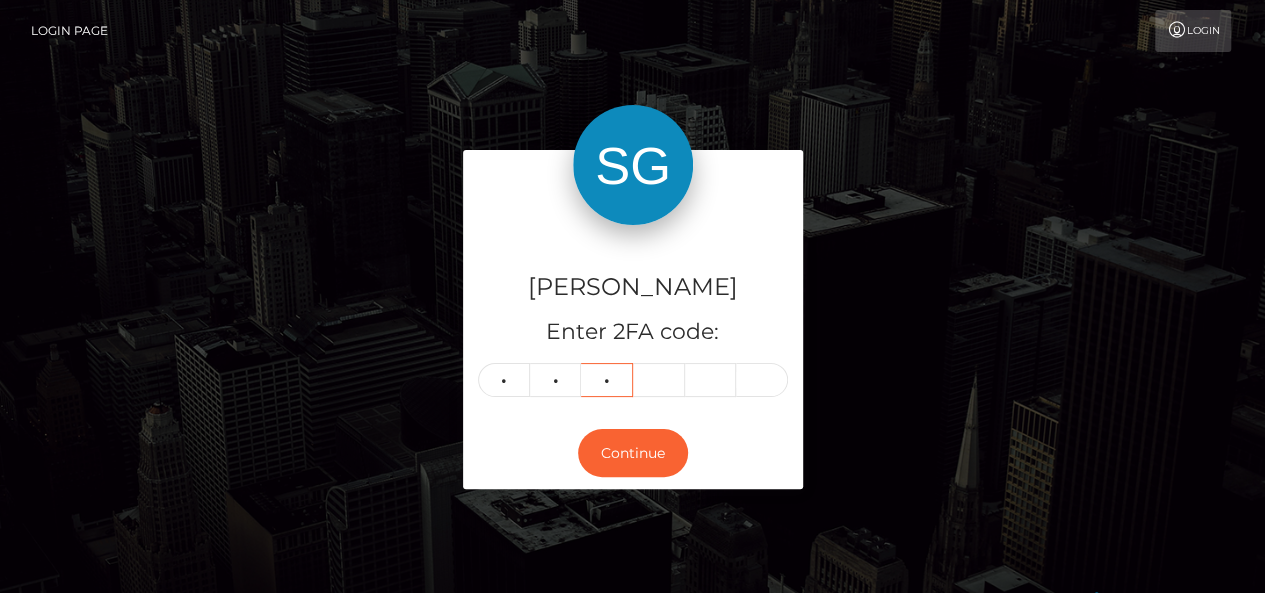 type on "1" 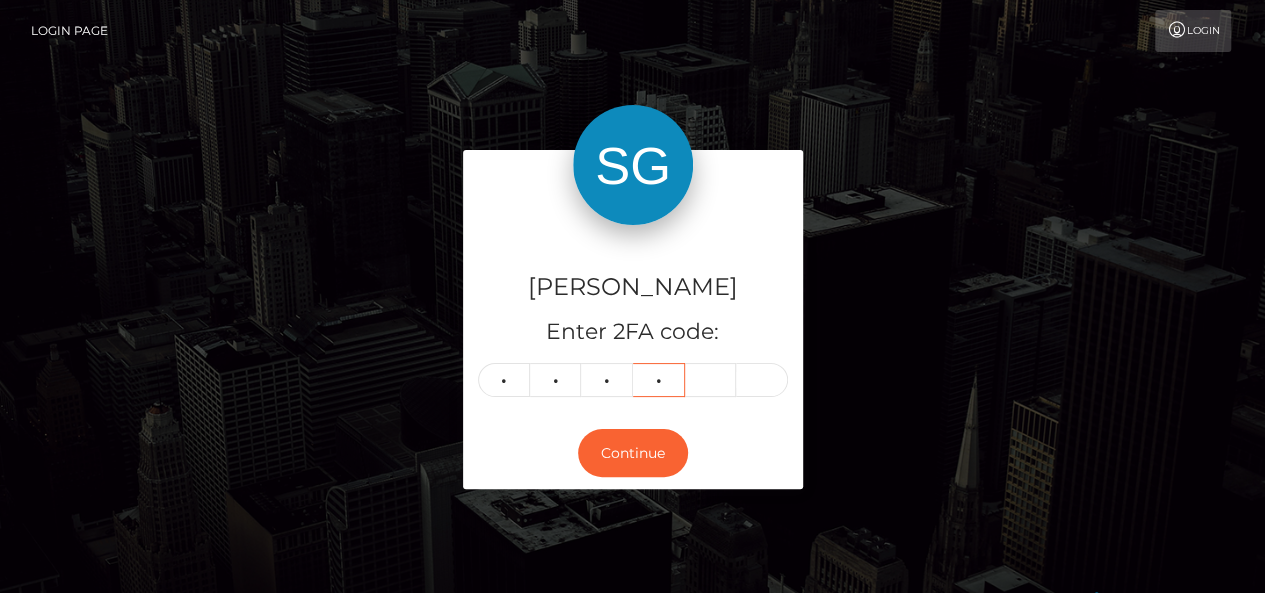 type on "2" 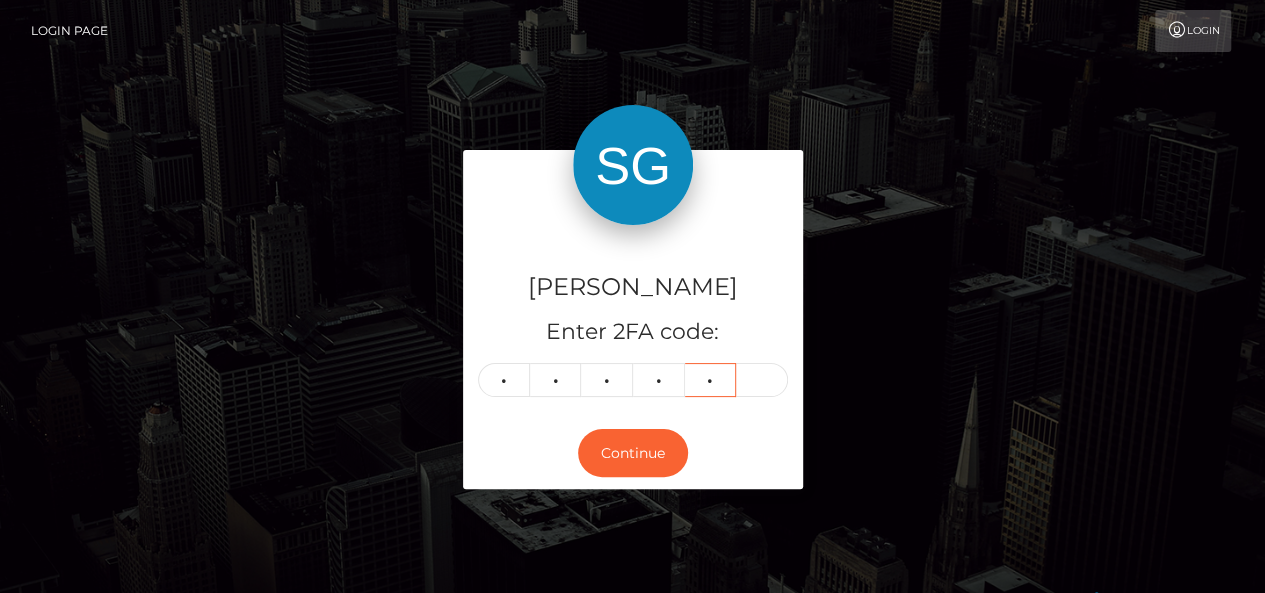 type on "1" 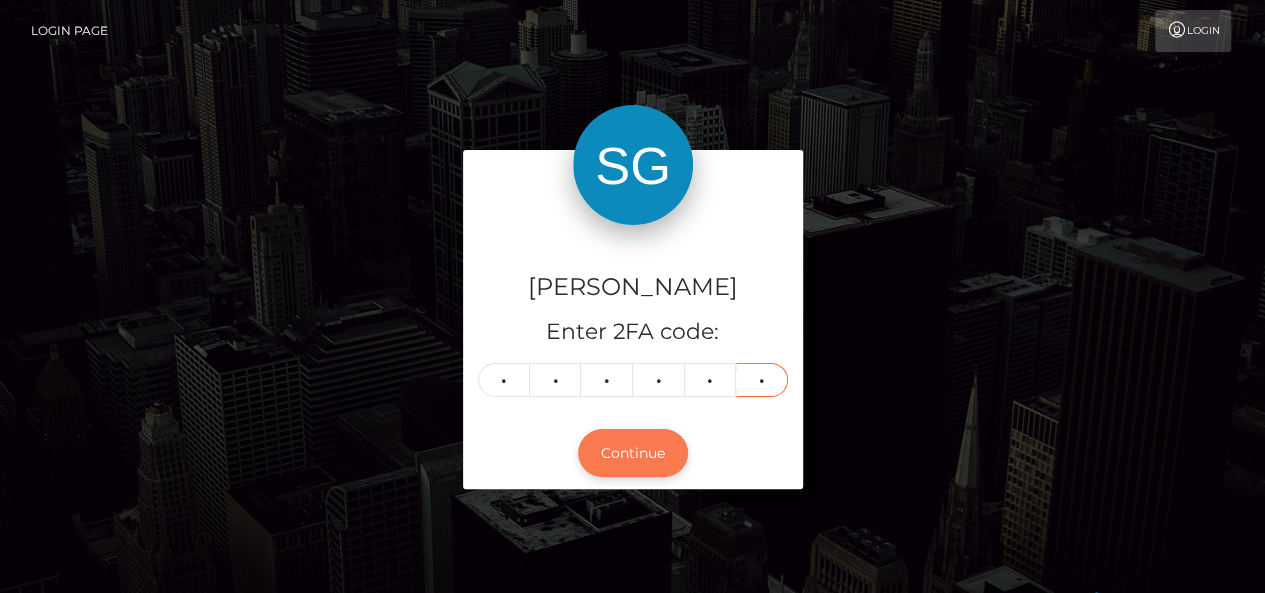 type on "5" 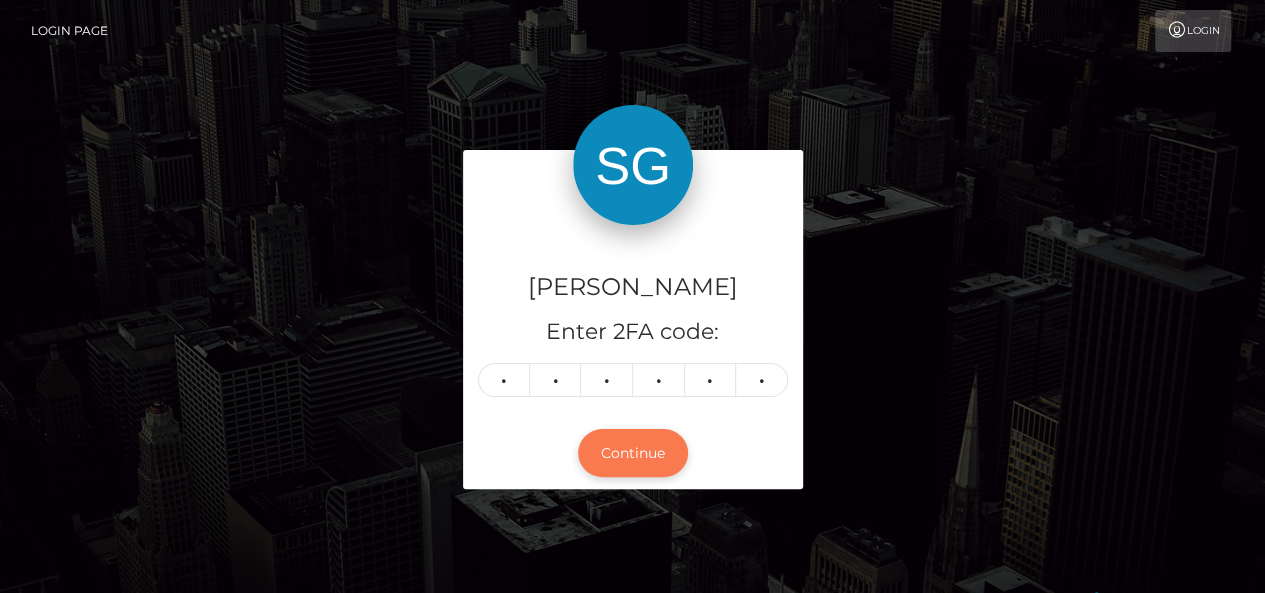 click on "Continue" at bounding box center [633, 453] 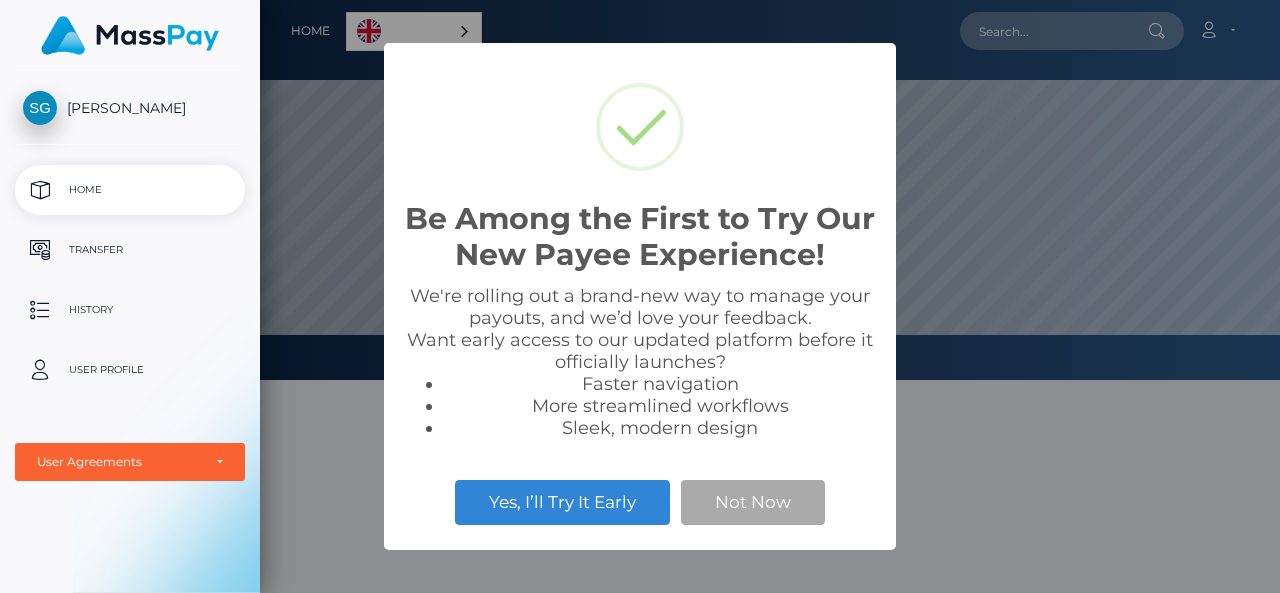scroll, scrollTop: 0, scrollLeft: 0, axis: both 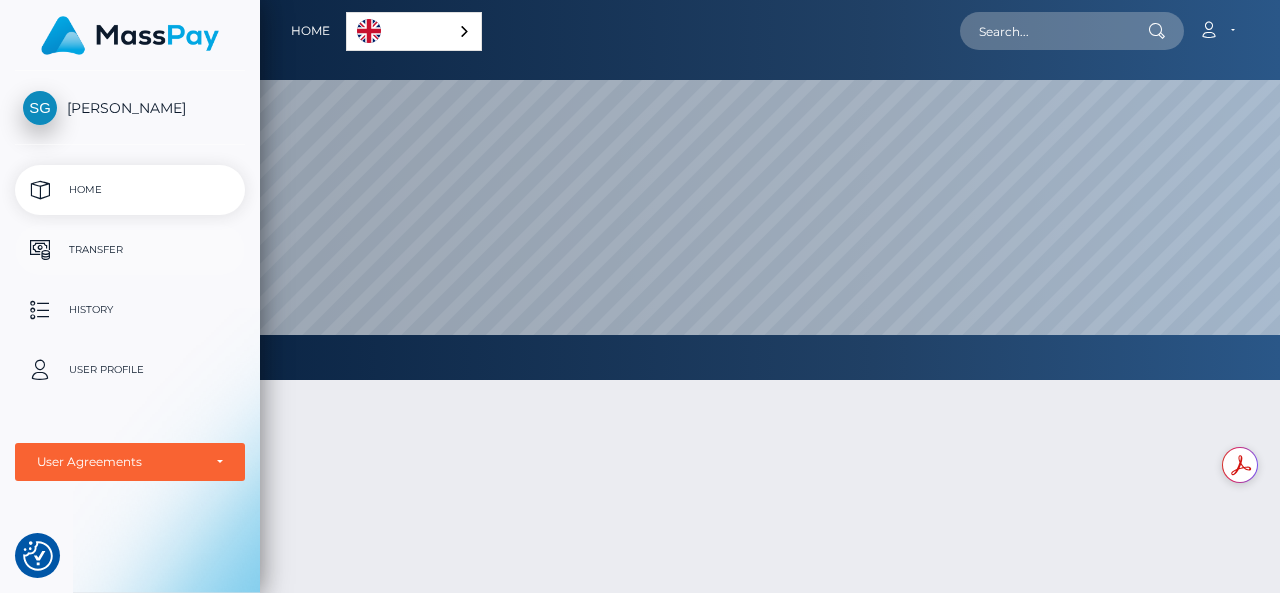 click on "Transfer" at bounding box center (130, 250) 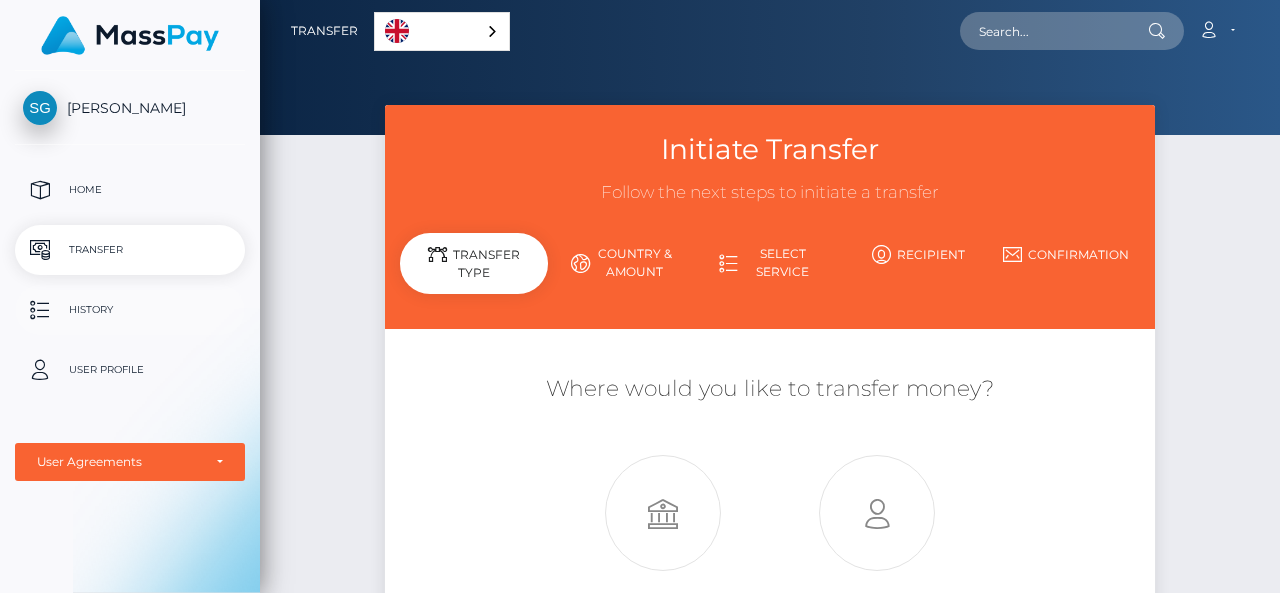 scroll, scrollTop: 0, scrollLeft: 0, axis: both 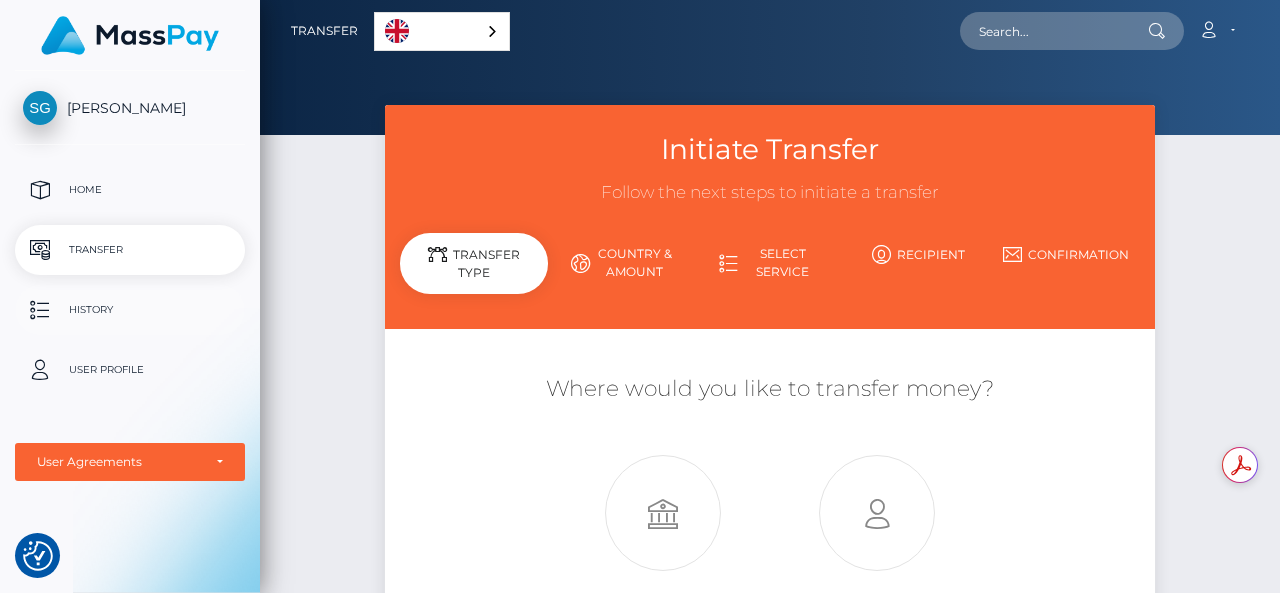 click on "History" at bounding box center [130, 310] 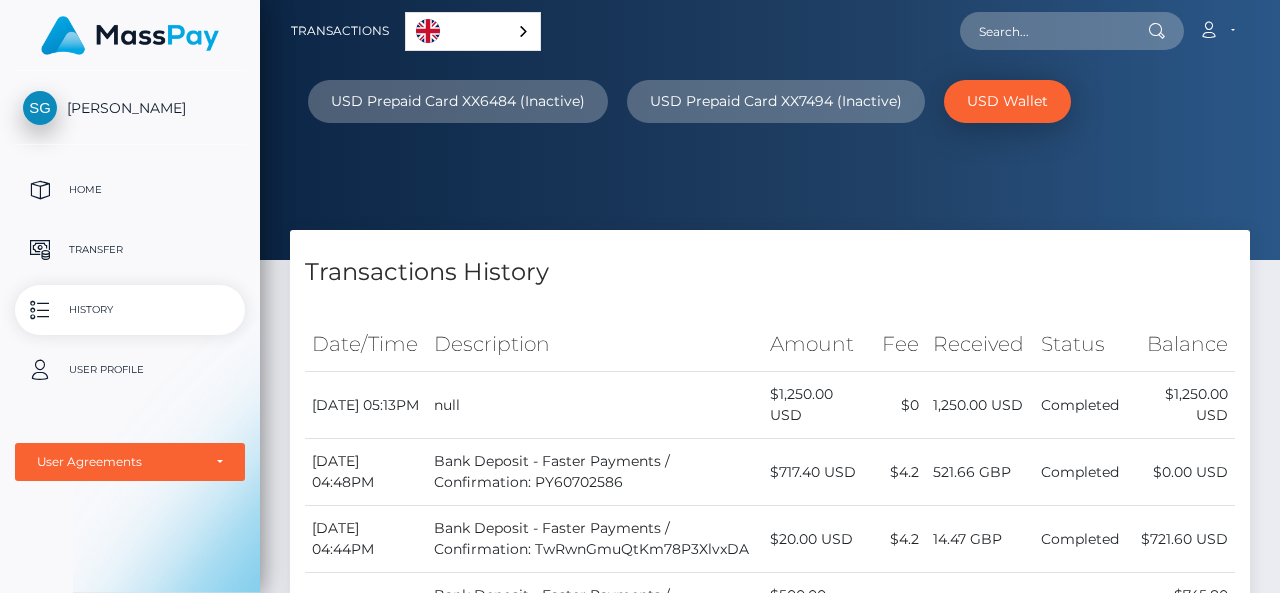 scroll, scrollTop: 0, scrollLeft: 0, axis: both 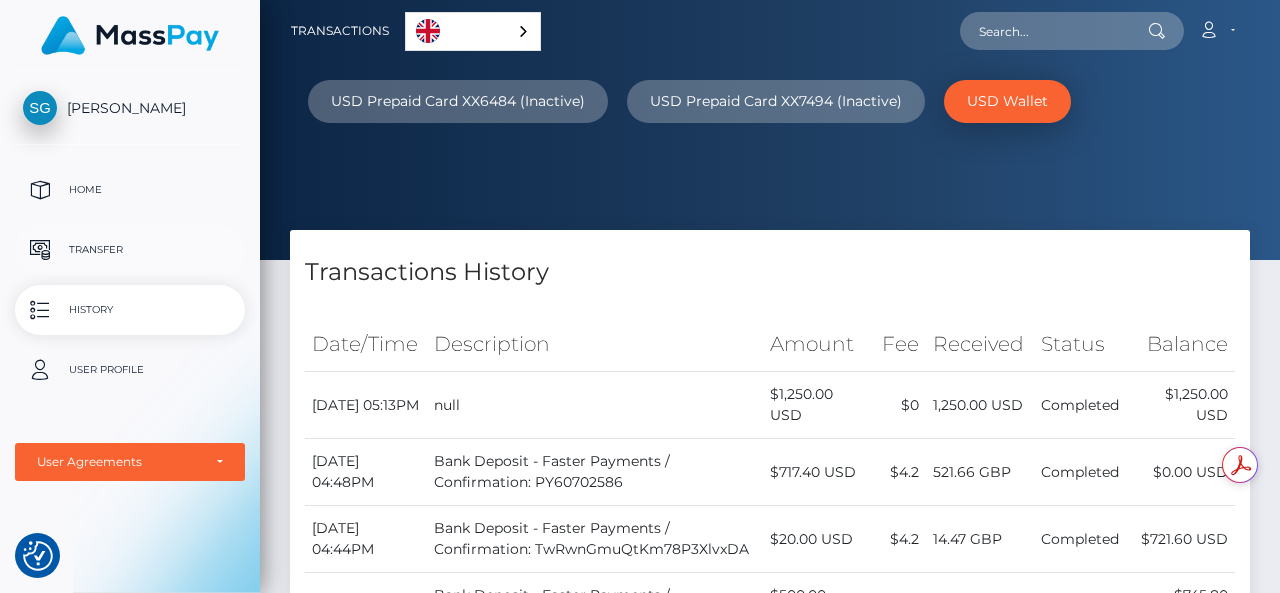 click on "Transfer" at bounding box center [130, 250] 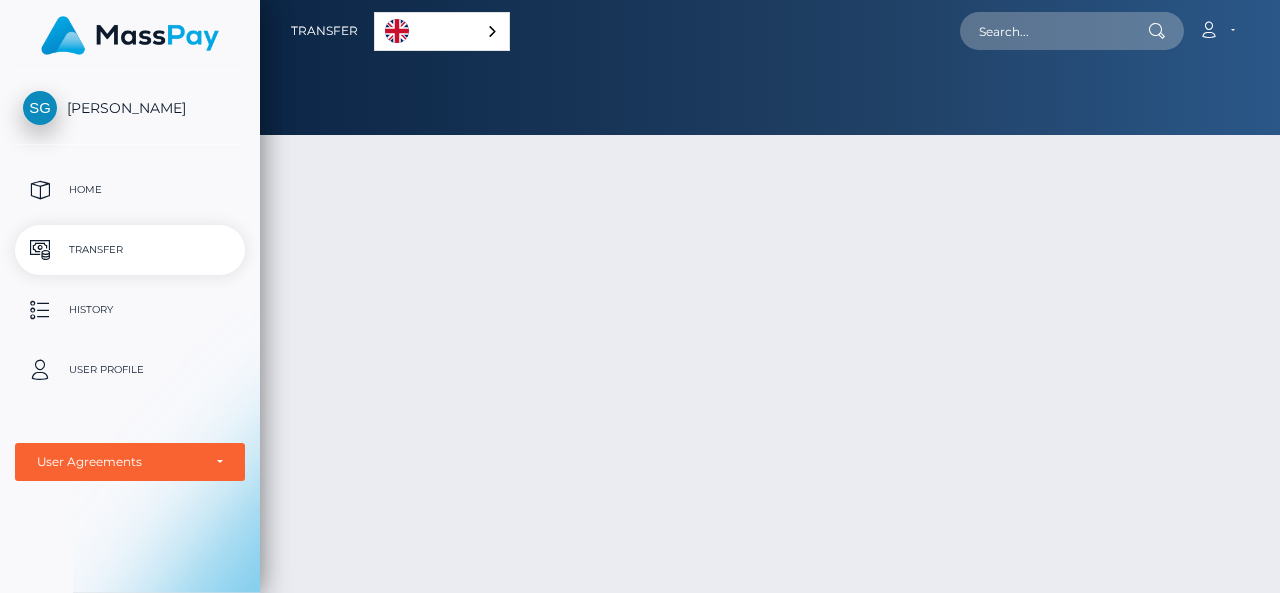 scroll, scrollTop: 0, scrollLeft: 0, axis: both 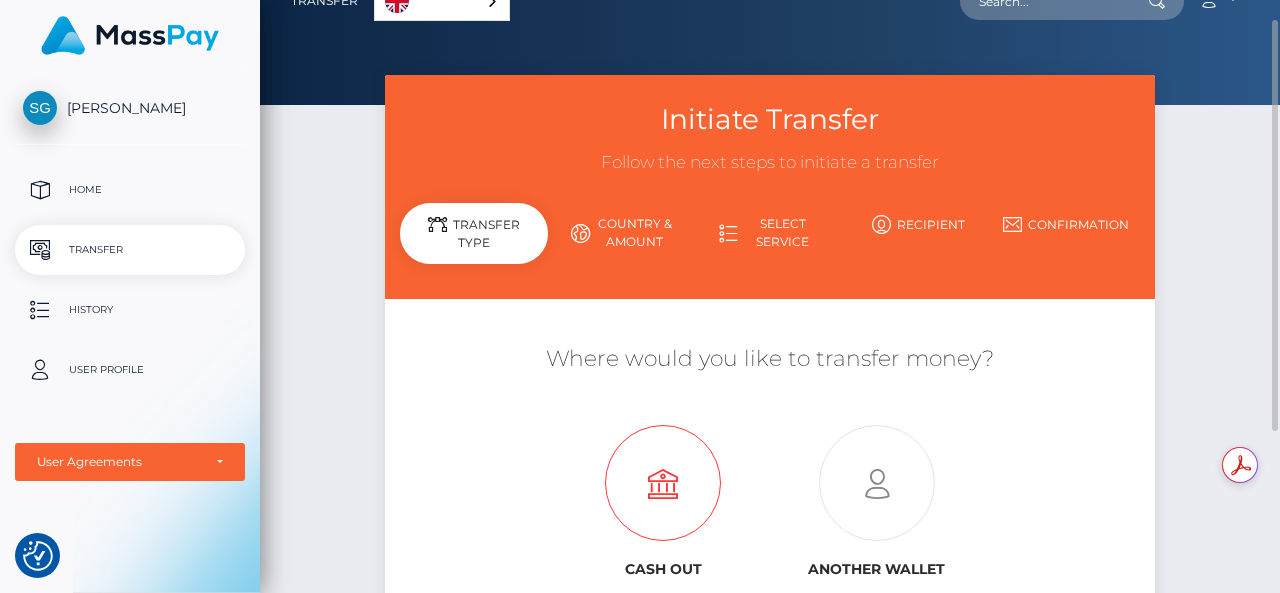 click at bounding box center [663, 484] 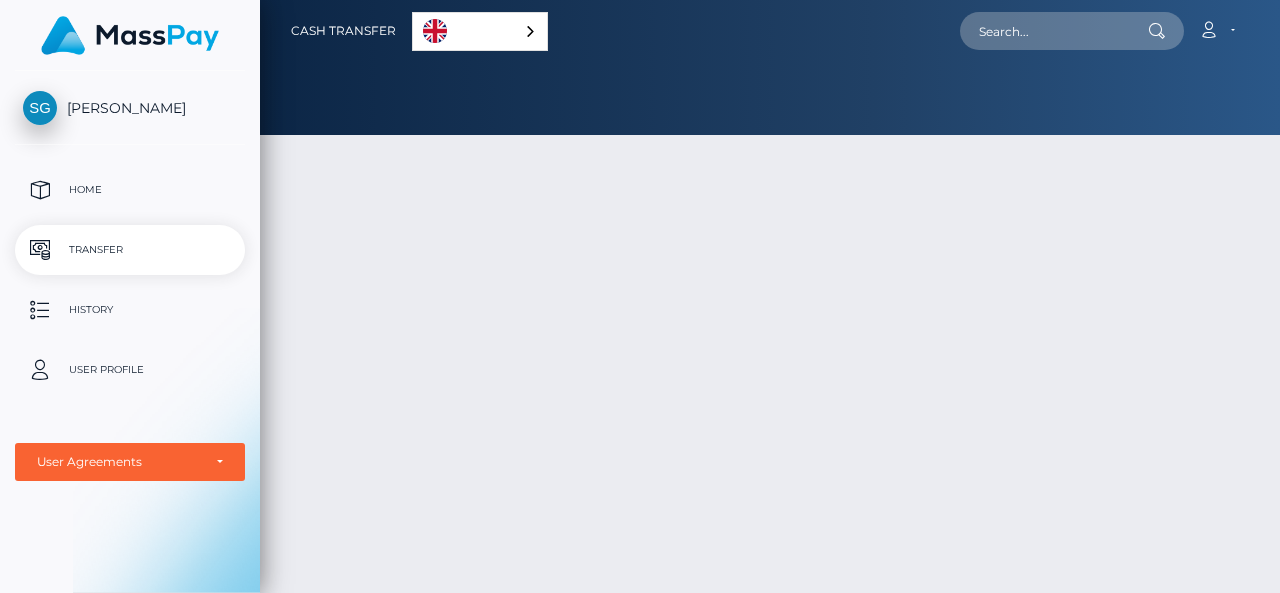 scroll, scrollTop: 0, scrollLeft: 0, axis: both 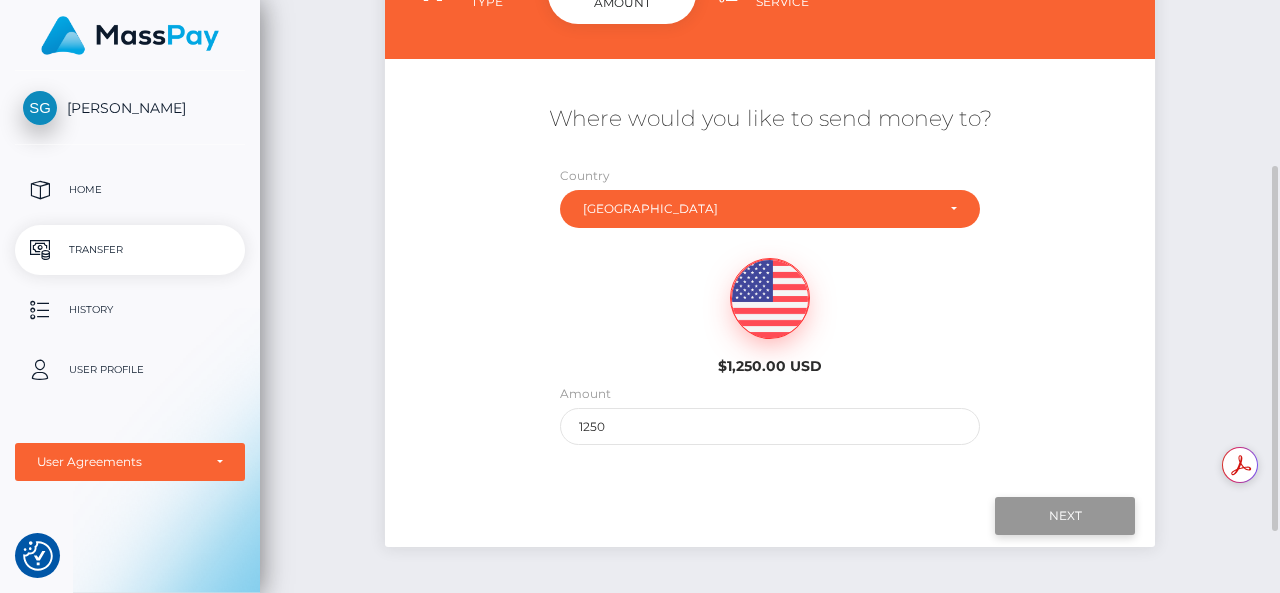 click on "Next" at bounding box center [1065, 516] 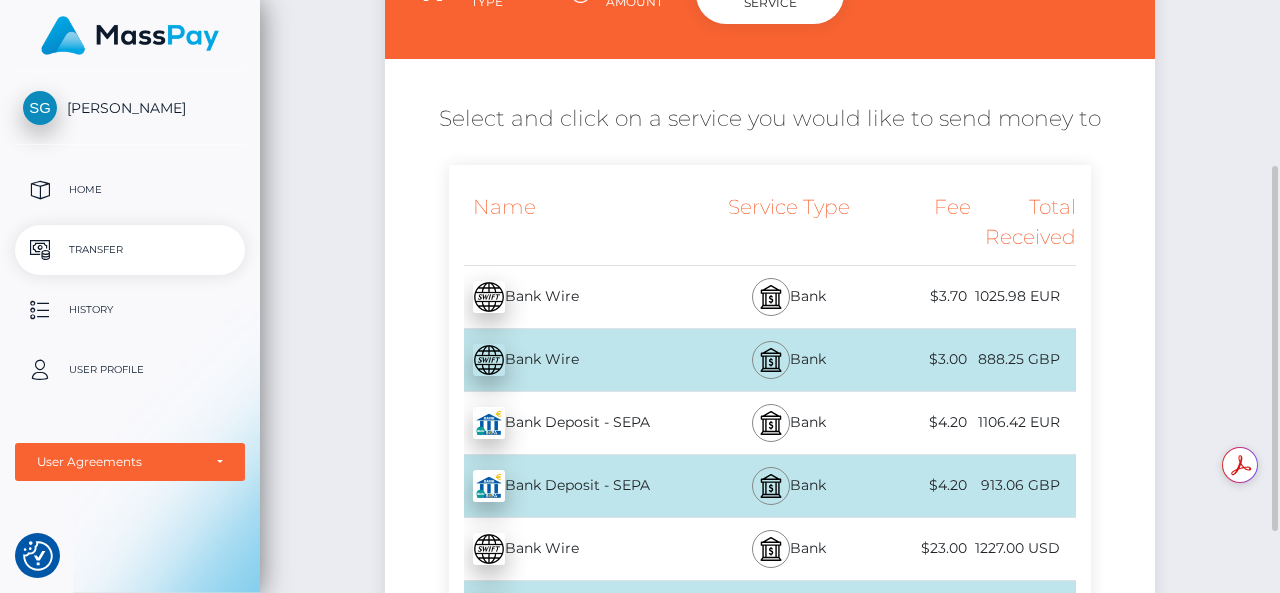 click on "913.06 GBP" at bounding box center (1023, 485) 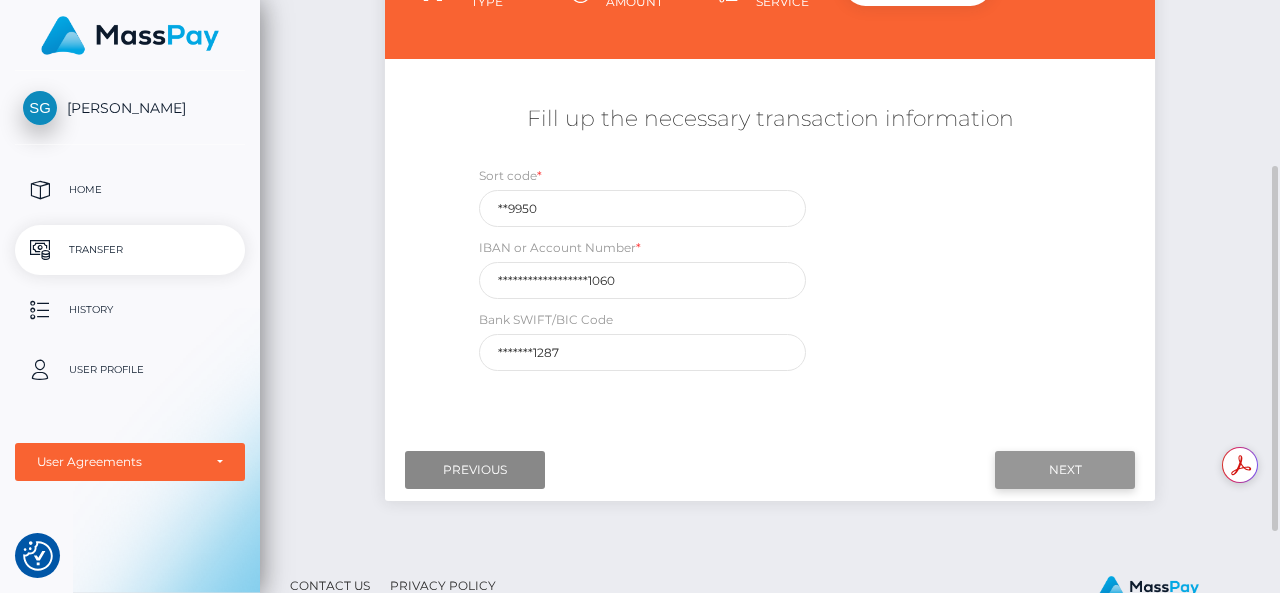 click on "Next" at bounding box center (1065, 470) 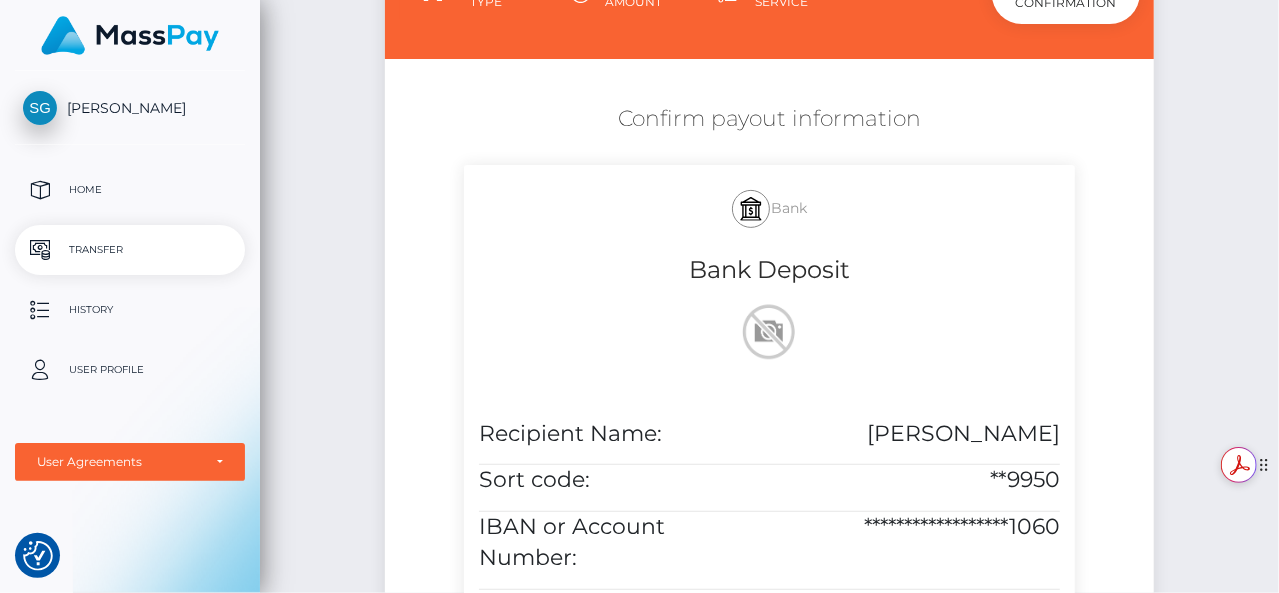 click on "We value your privacy We use cookies to enhance your browsing experience, serve personalised ads or content, and analyse our traffic. By clicking "Accept All", you consent to our use of cookies. Customise   Reject All   Accept All   Customise Consent Preferences   We use cookies to help you navigate efficiently and perform certain functions. You will find detailed information about all cookies under each consent category below. The cookies that are categorised as "Necessary" are stored on your browser as they are essential for enabling the basic functionalities of the site. ...  Show more Necessary Always Active Necessary cookies are required to enable the basic features of this site, such as providing secure log-in or adjusting your consent preferences. These cookies do not store any personally identifiable data. Cookie __cf_bm Duration 1 hour Description This cookie, set by Cloudflare, is used to support Cloudflare Bot Management.  Cookie _cfuvid Duration session Description Cookie __hssrc Duration lidc" at bounding box center [639, 296] 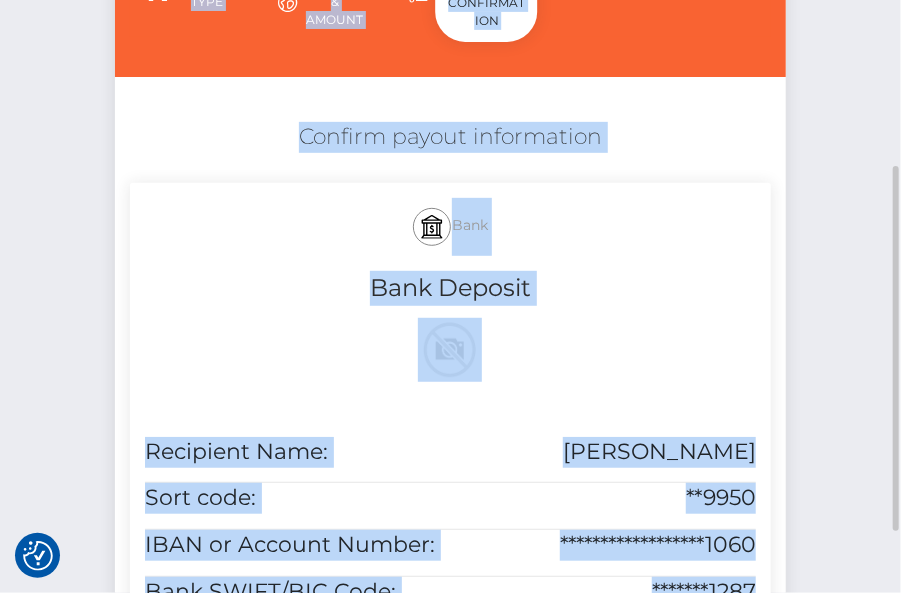 click on "Initiate Transfer
Follow the next steps to initiate a transfer
Transfer Type
Country & Amount
Select Service
*" at bounding box center (450, 452) 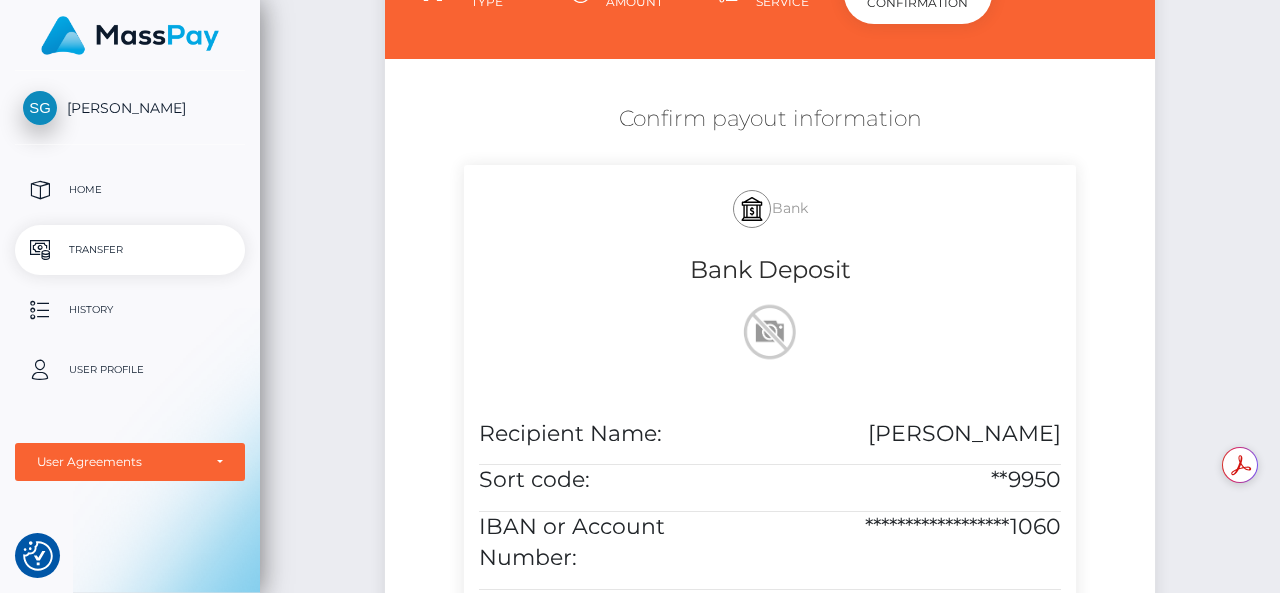 scroll, scrollTop: 863, scrollLeft: 0, axis: vertical 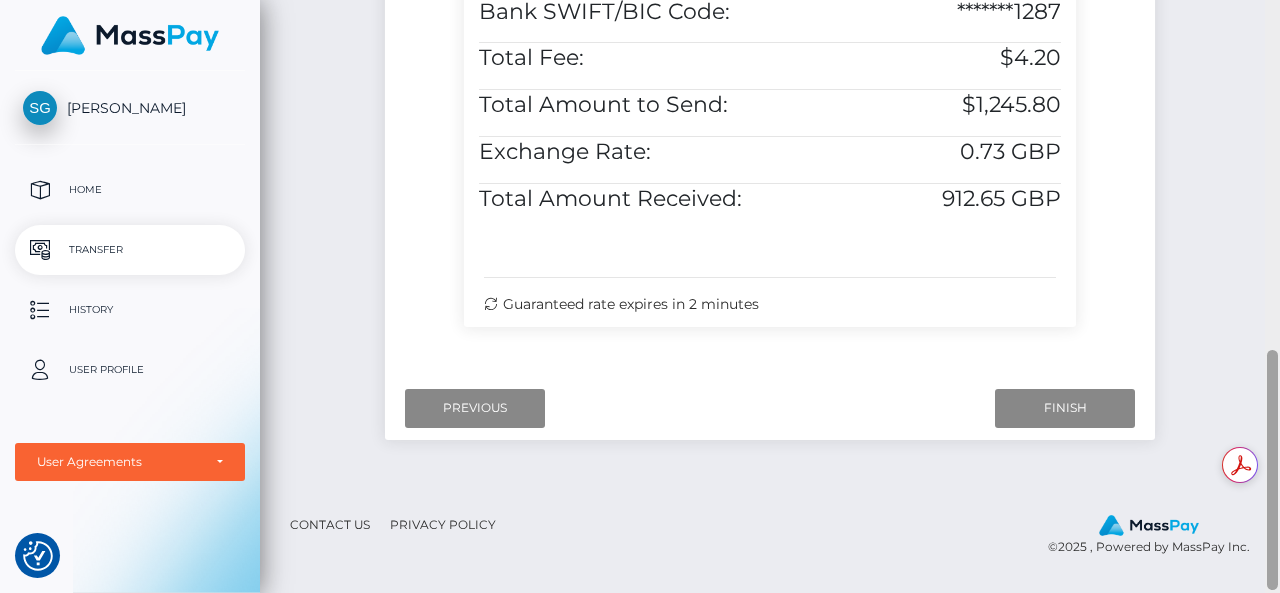 drag, startPoint x: 1279, startPoint y: 367, endPoint x: 1270, endPoint y: 389, distance: 23.769728 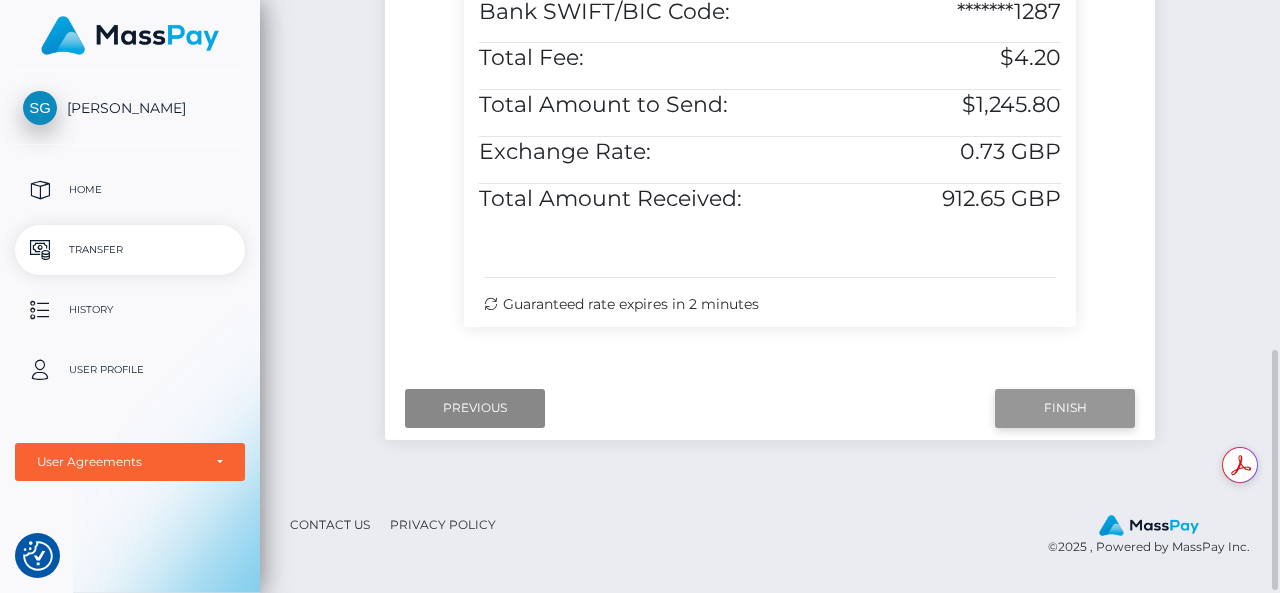 drag, startPoint x: 1270, startPoint y: 389, endPoint x: 1047, endPoint y: 431, distance: 226.92068 